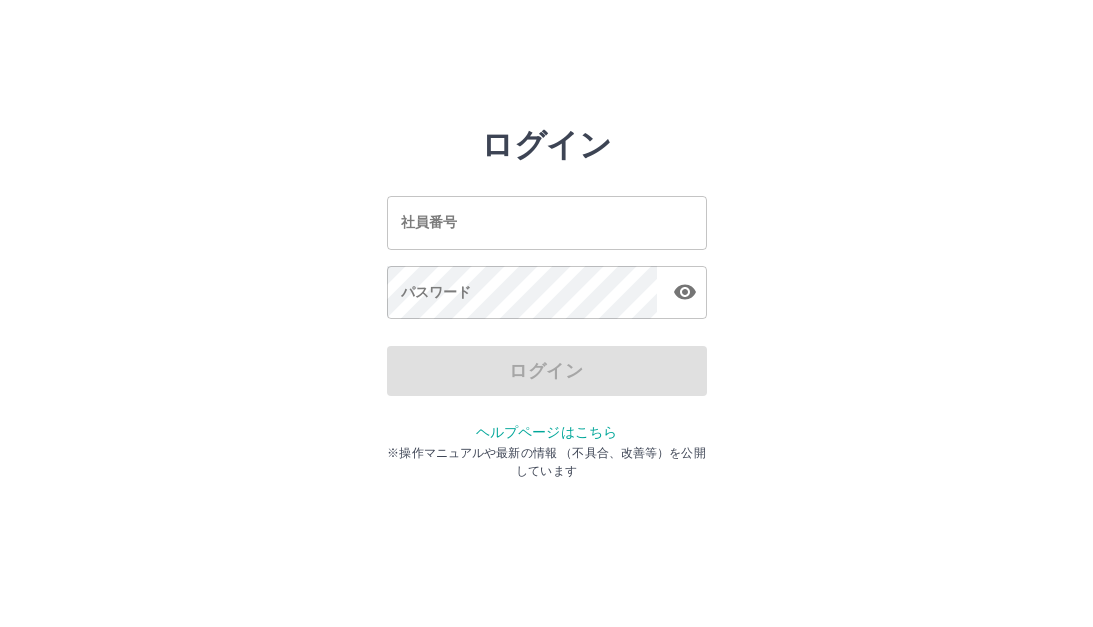 scroll, scrollTop: 0, scrollLeft: 0, axis: both 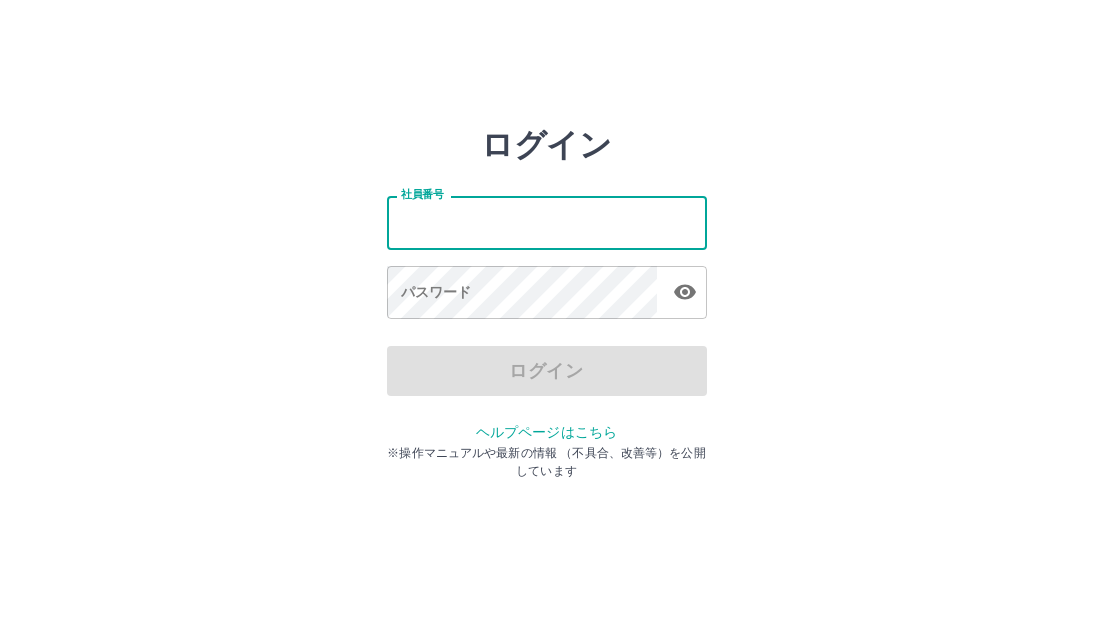click on "社員番号" at bounding box center (547, 222) 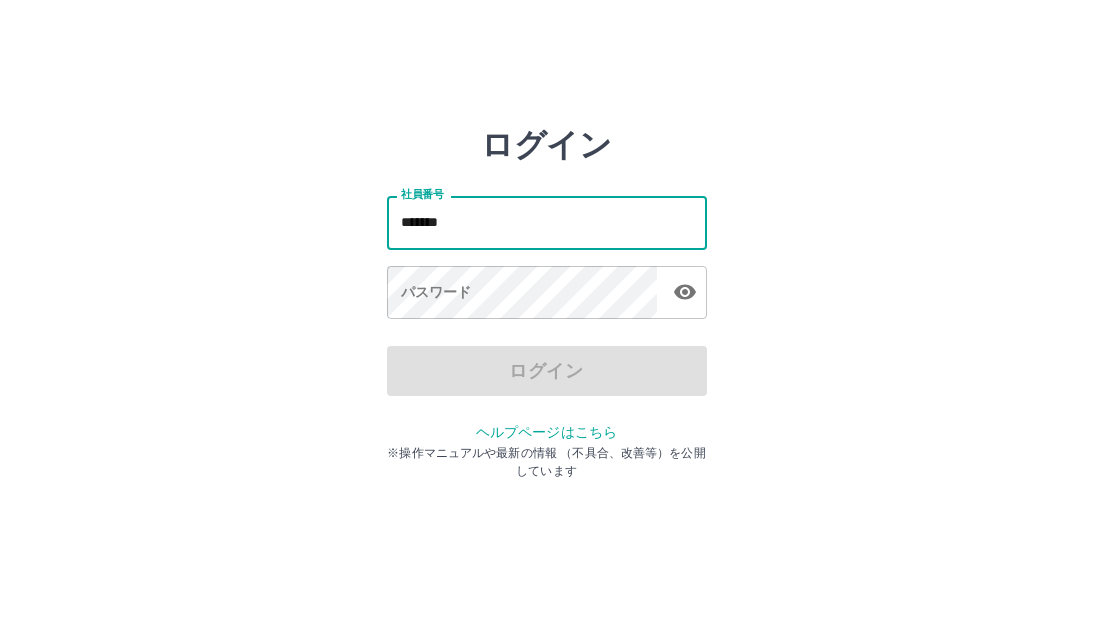 type on "*******" 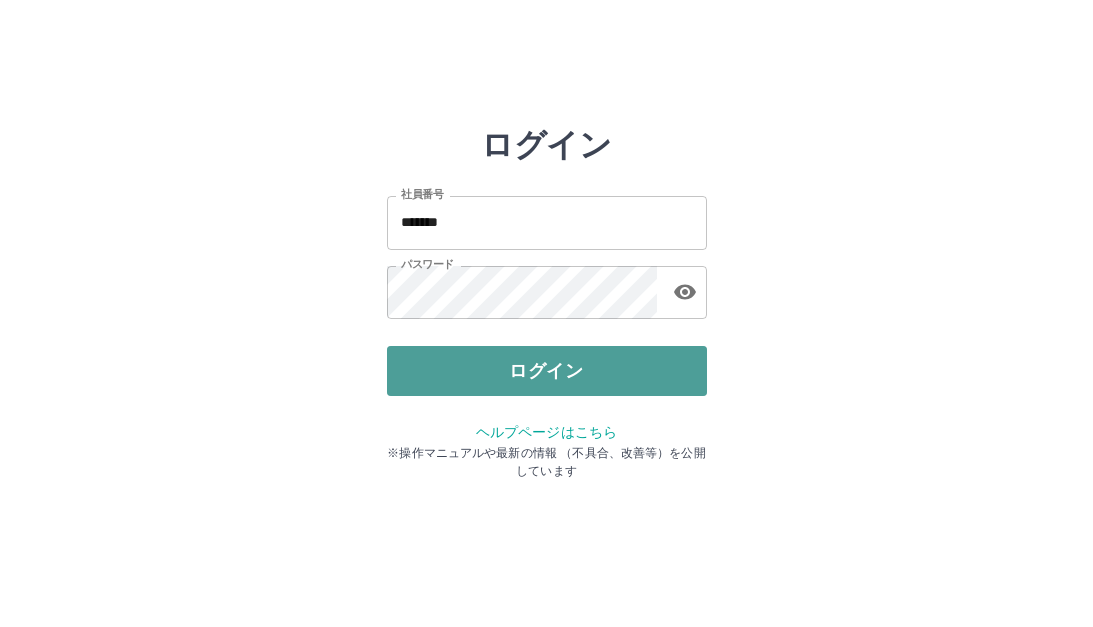 click on "ログイン" at bounding box center [547, 371] 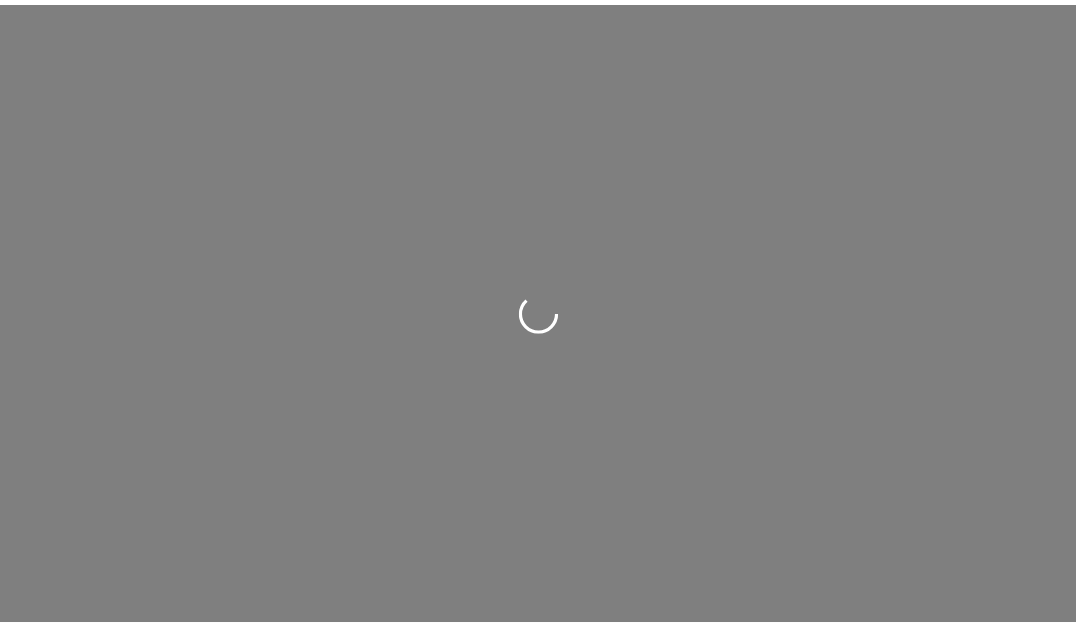 scroll, scrollTop: 0, scrollLeft: 0, axis: both 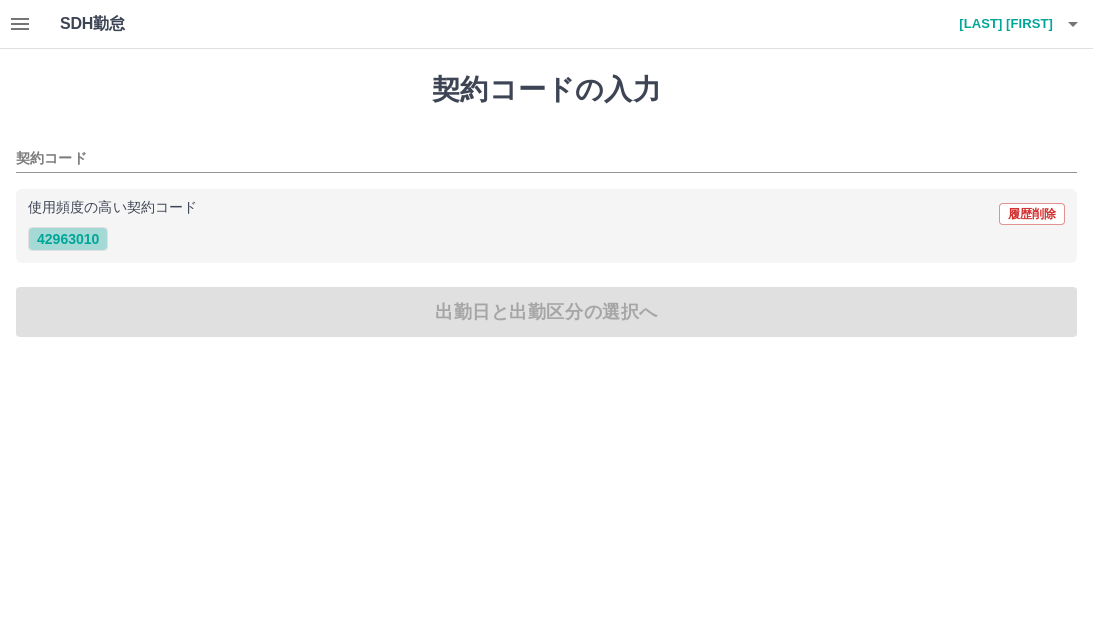click on "42963010" at bounding box center (68, 239) 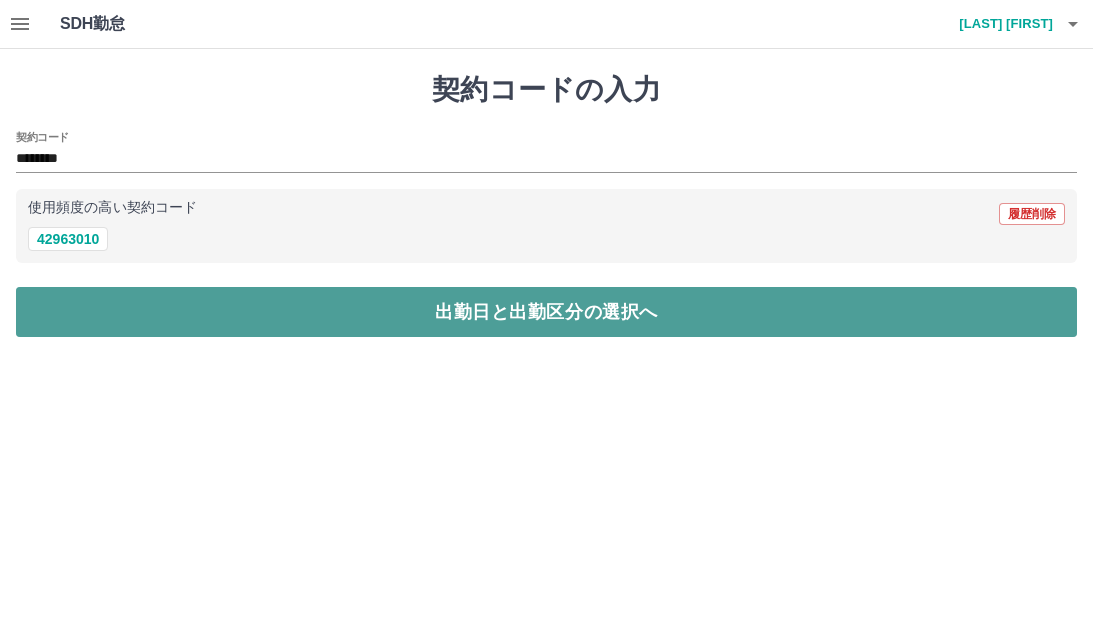 click on "出勤日と出勤区分の選択へ" at bounding box center (546, 312) 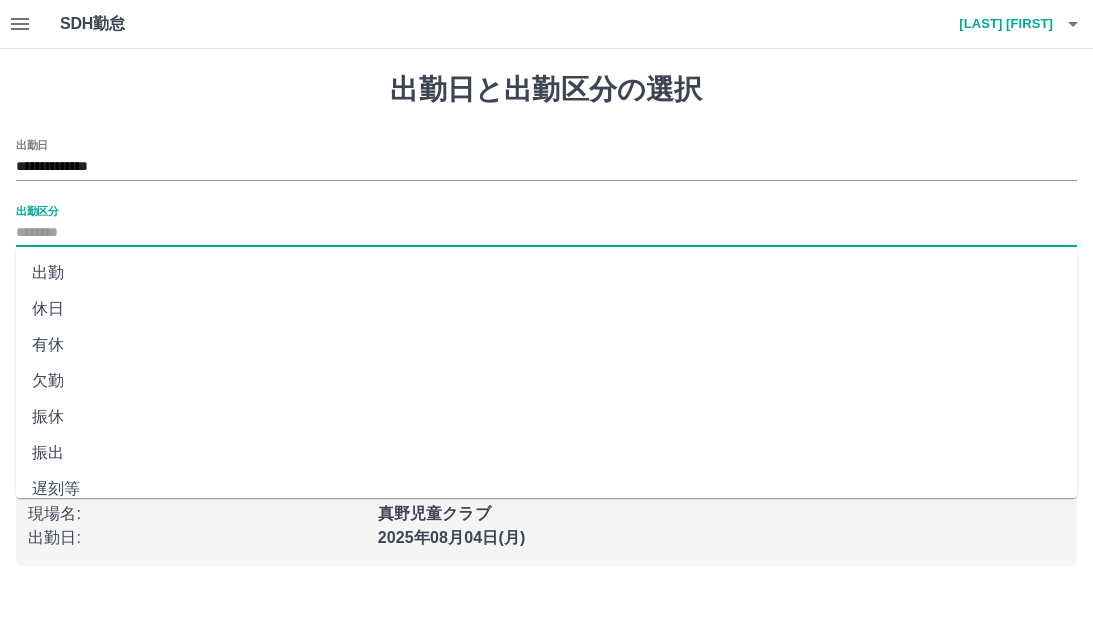 click on "出勤区分" at bounding box center (546, 233) 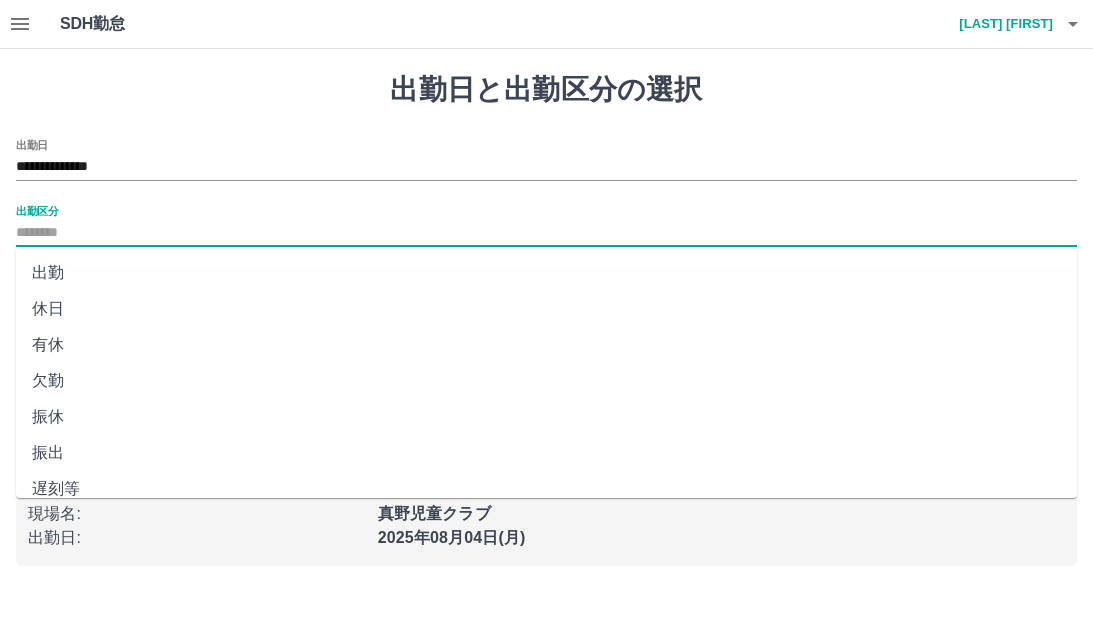 click on "出勤" at bounding box center [546, 273] 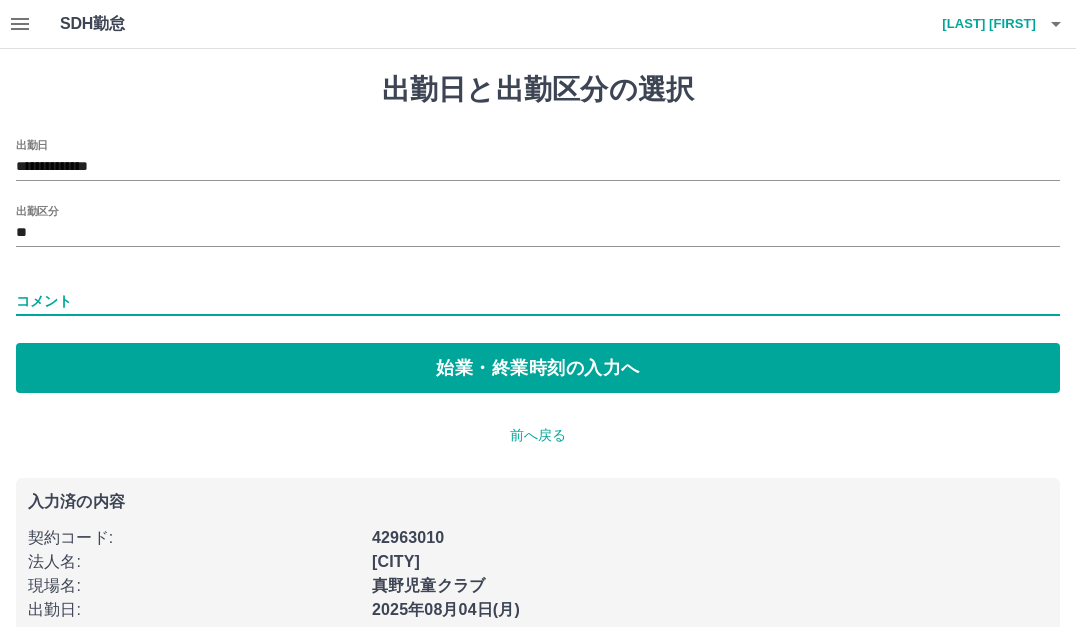 click on "コメント" at bounding box center (538, 301) 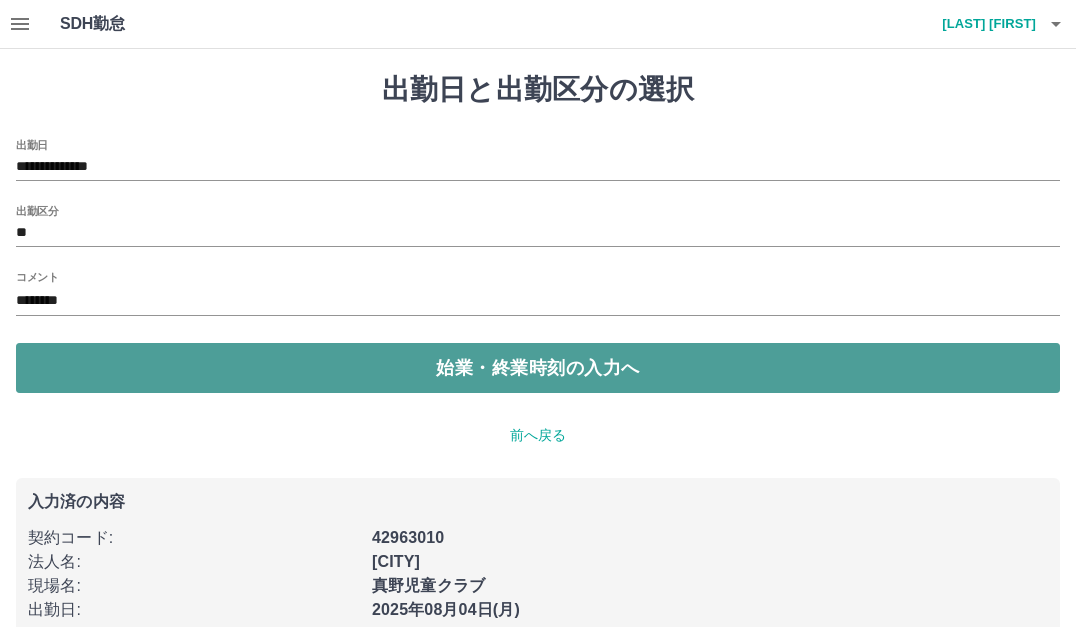 click on "始業・終業時刻の入力へ" at bounding box center [538, 368] 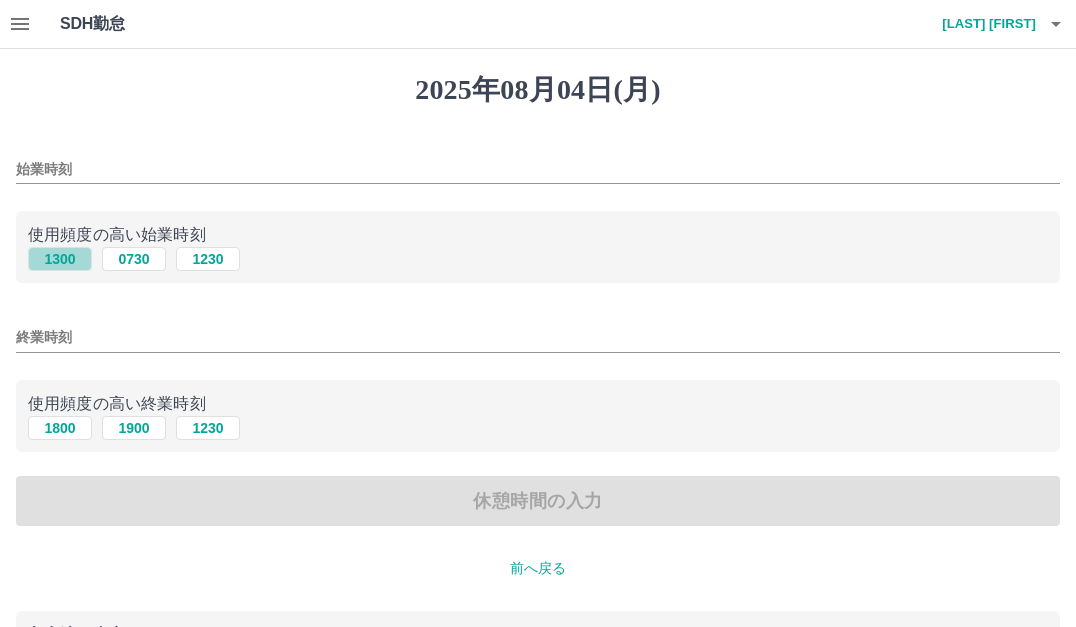 click on "1300" at bounding box center (60, 259) 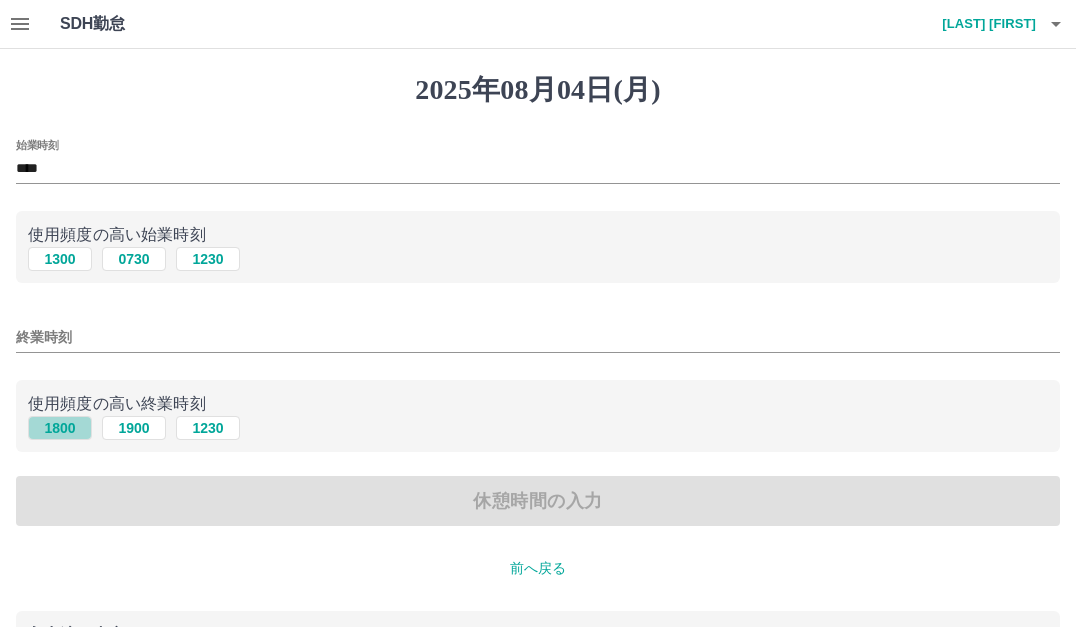 click on "1800" at bounding box center (60, 428) 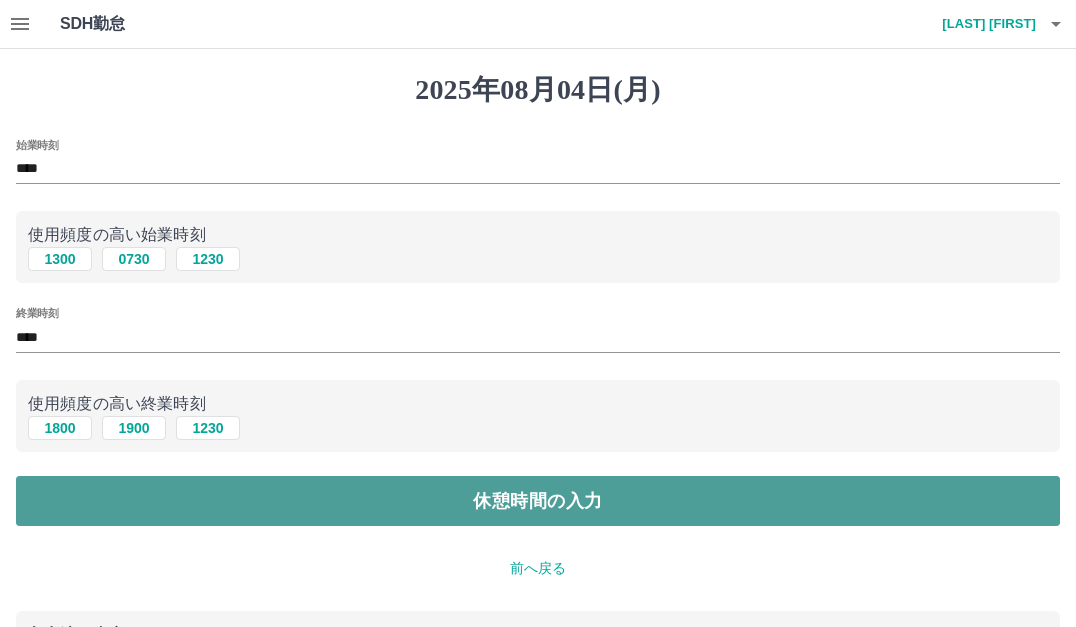 click on "休憩時間の入力" at bounding box center (538, 501) 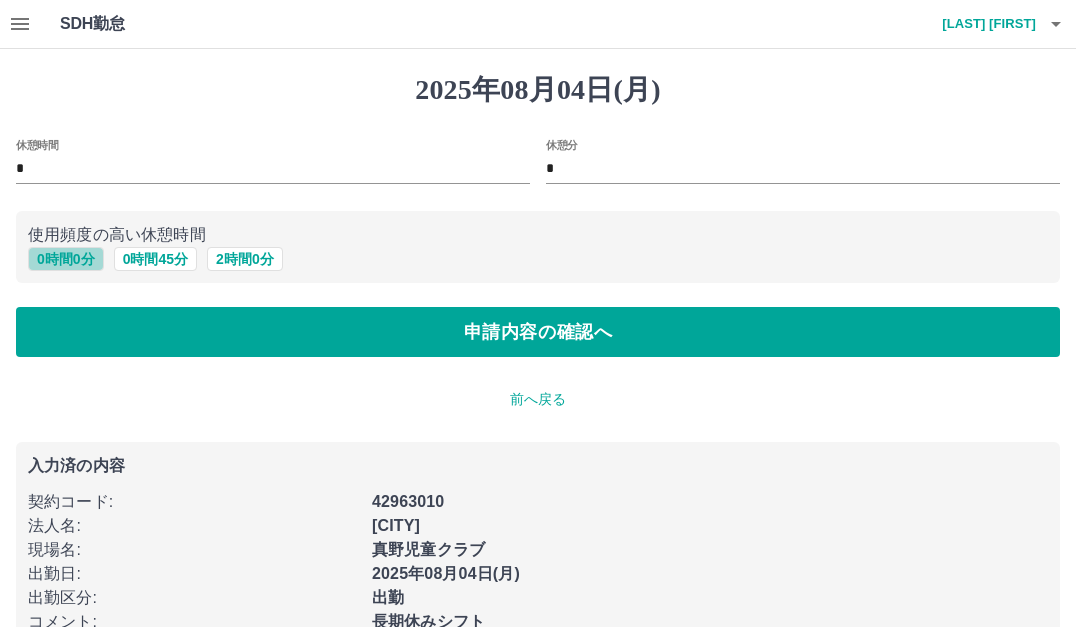 click on "0 時間 0 分" at bounding box center (66, 259) 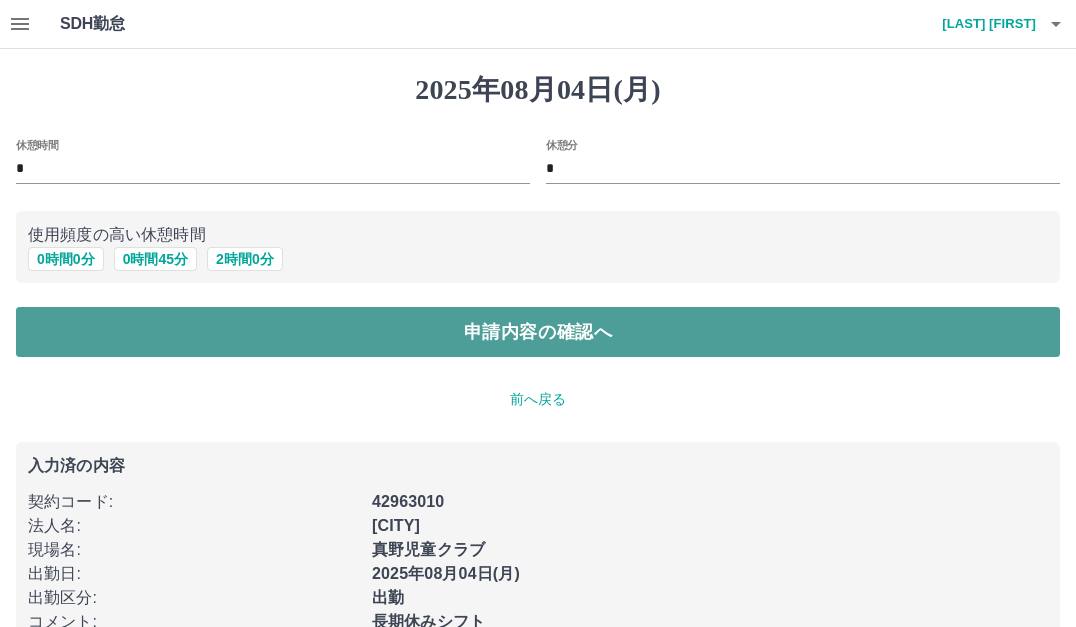 click on "申請内容の確認へ" at bounding box center [538, 332] 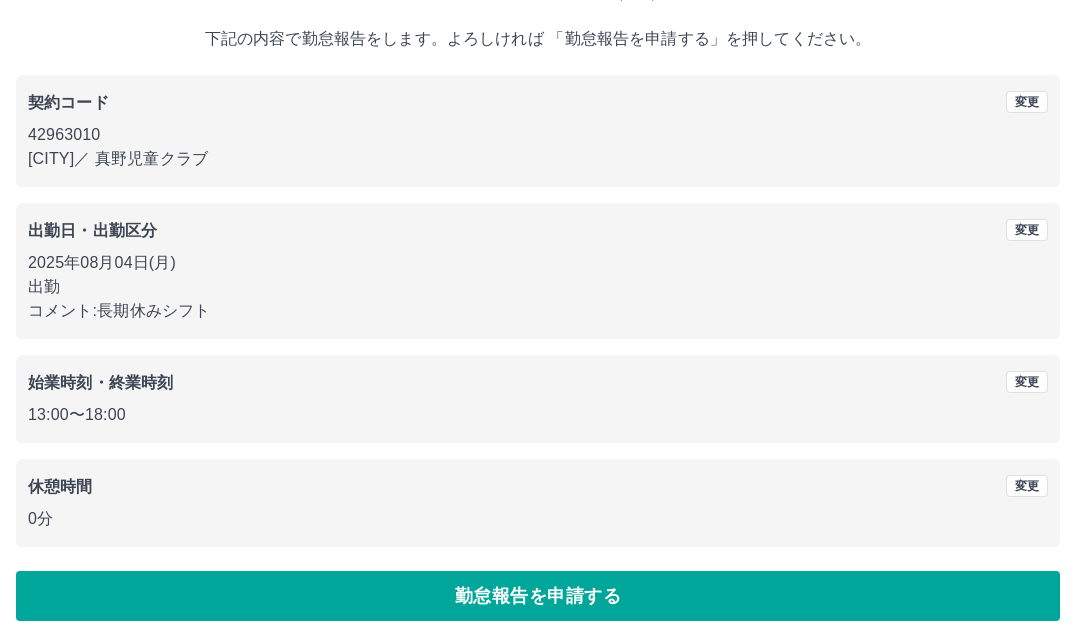 scroll, scrollTop: 122, scrollLeft: 0, axis: vertical 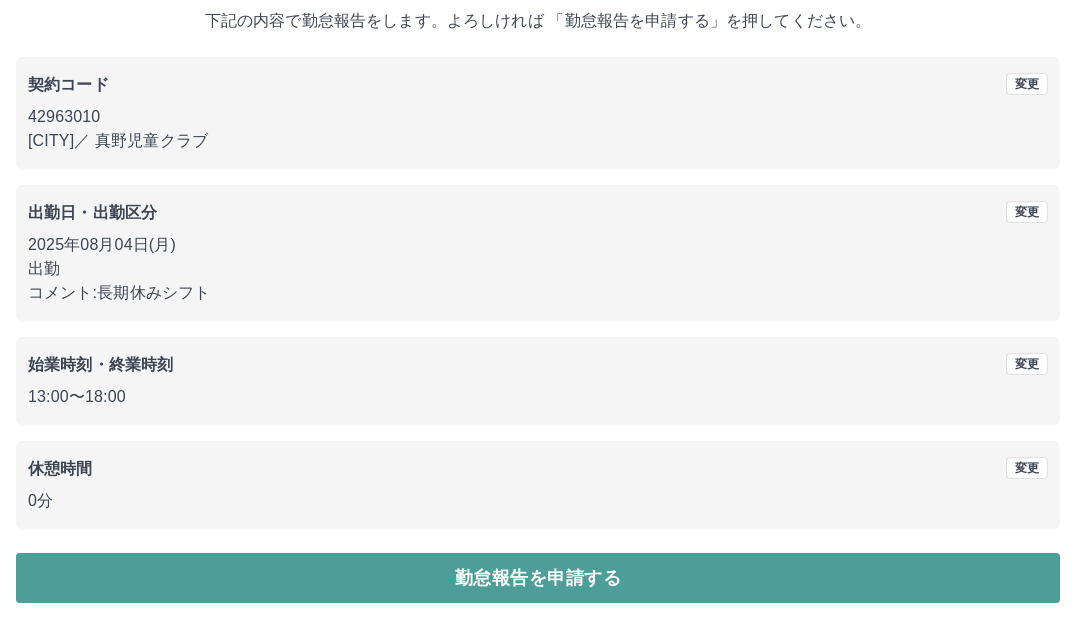 click on "勤怠報告を申請する" at bounding box center (538, 578) 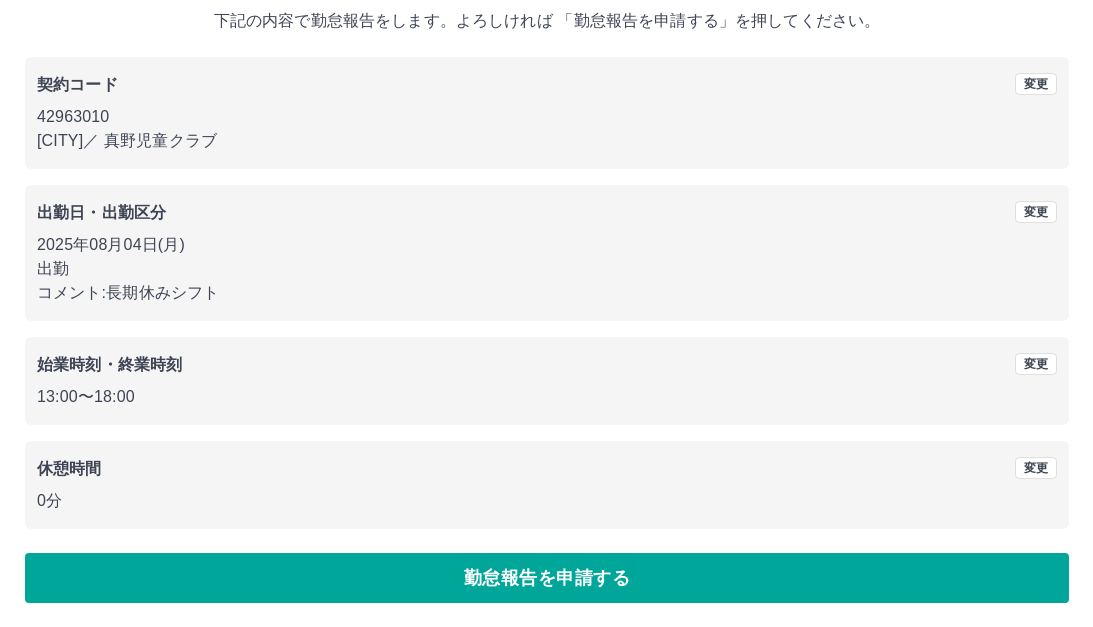 scroll, scrollTop: 0, scrollLeft: 0, axis: both 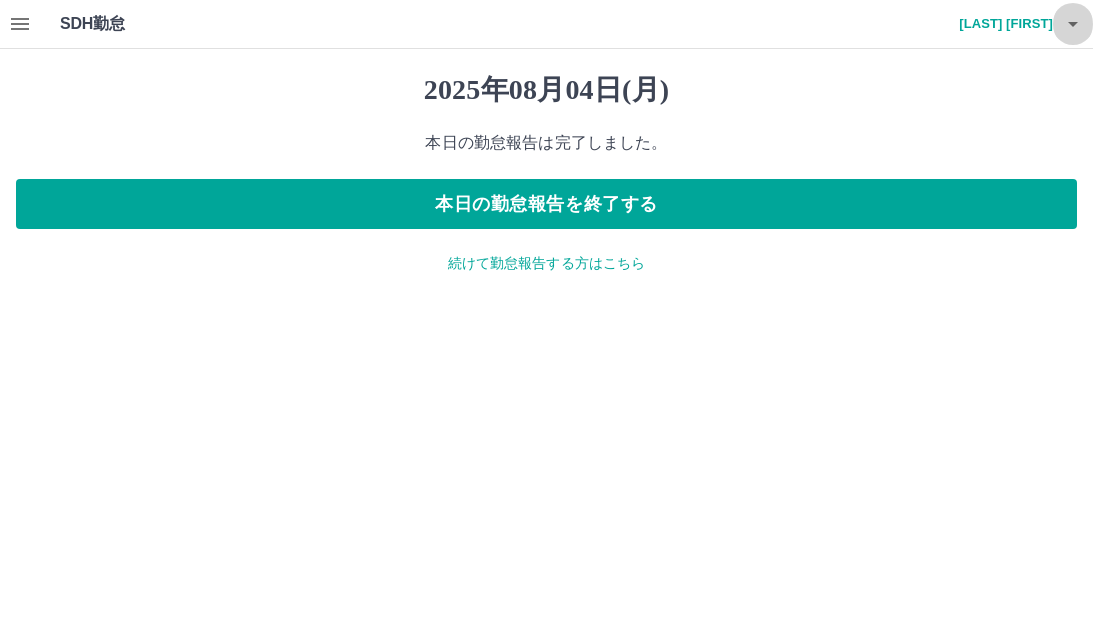 click 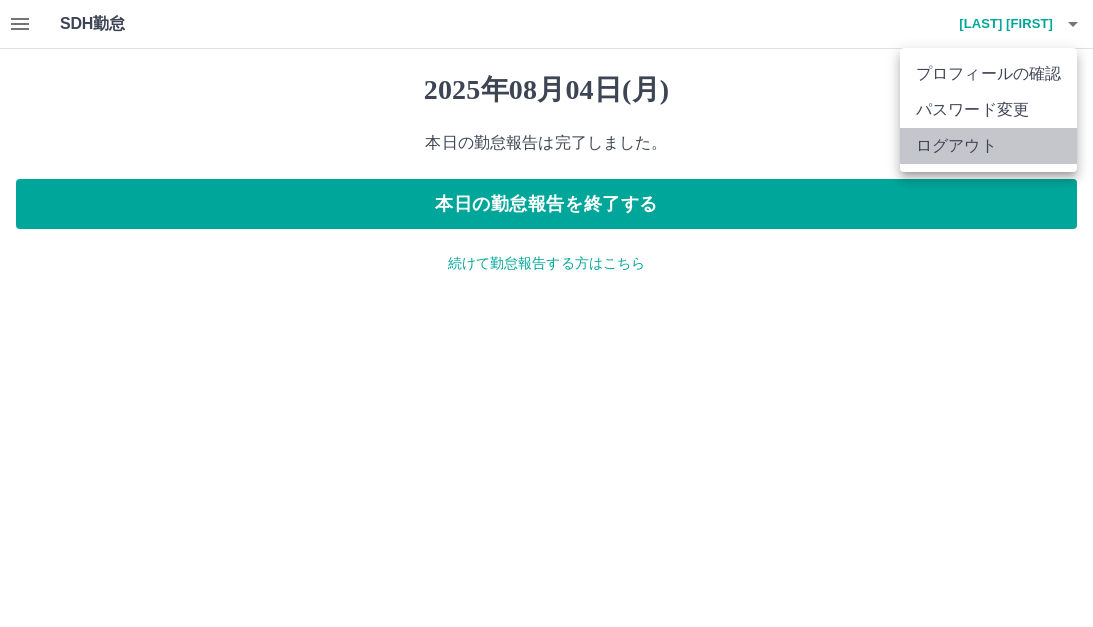 click on "ログアウト" at bounding box center [988, 146] 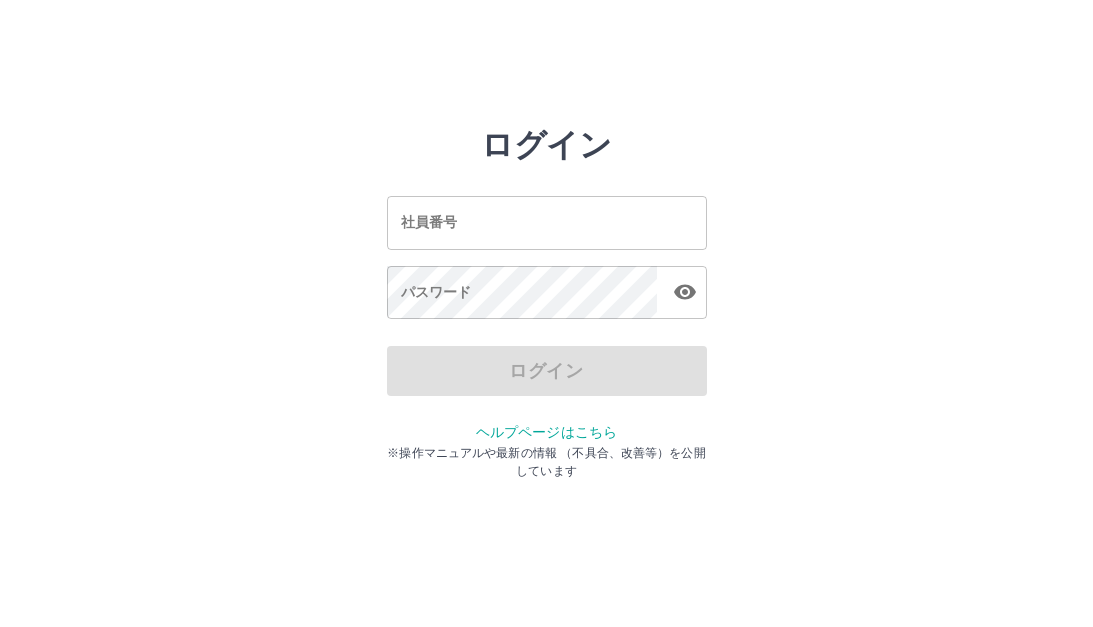 scroll, scrollTop: 0, scrollLeft: 0, axis: both 